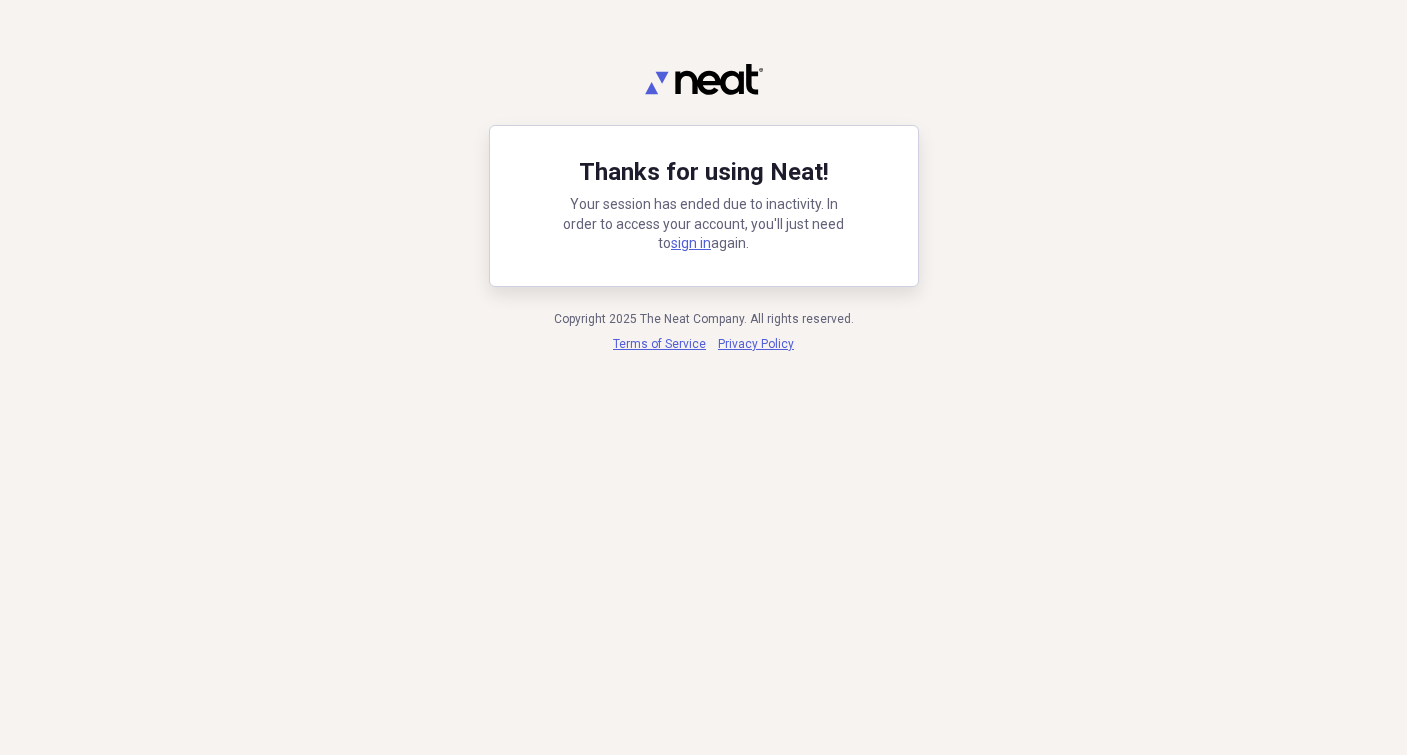 scroll, scrollTop: 0, scrollLeft: 0, axis: both 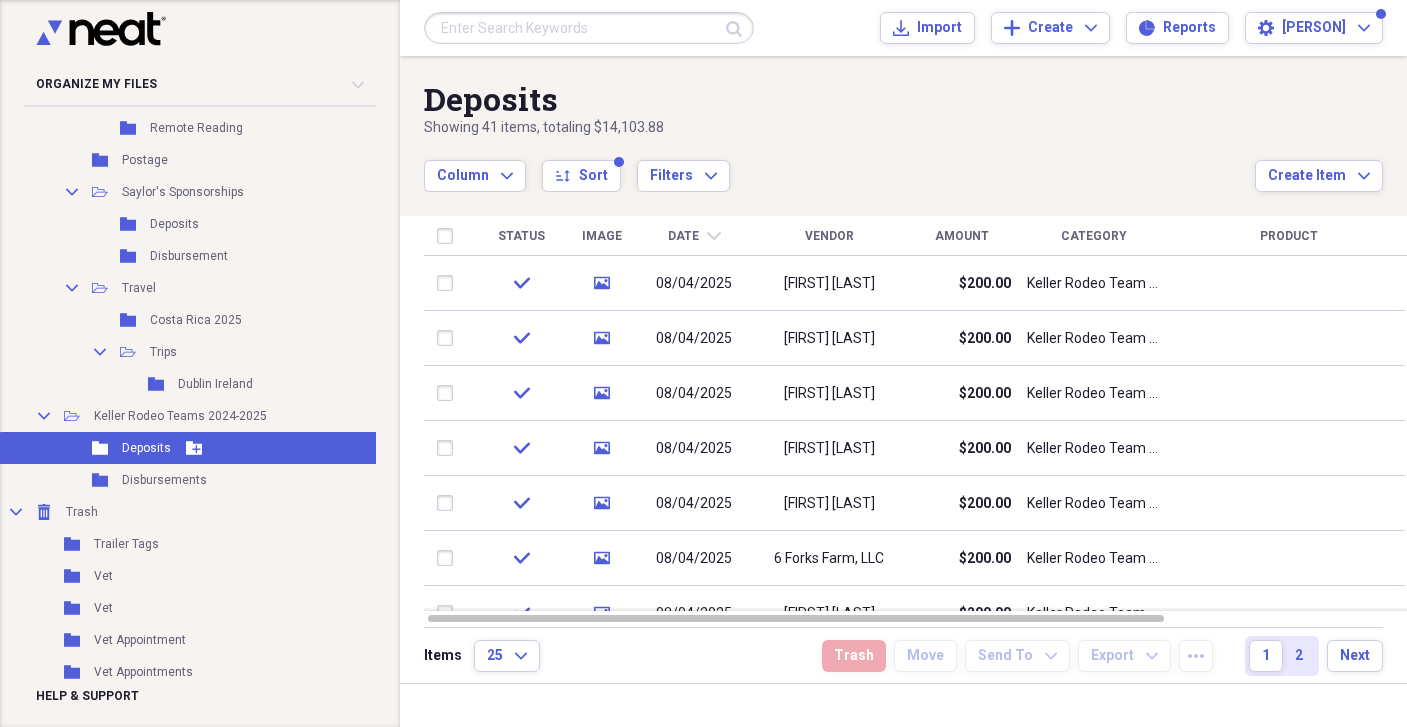 click on "Deposits" at bounding box center (146, 448) 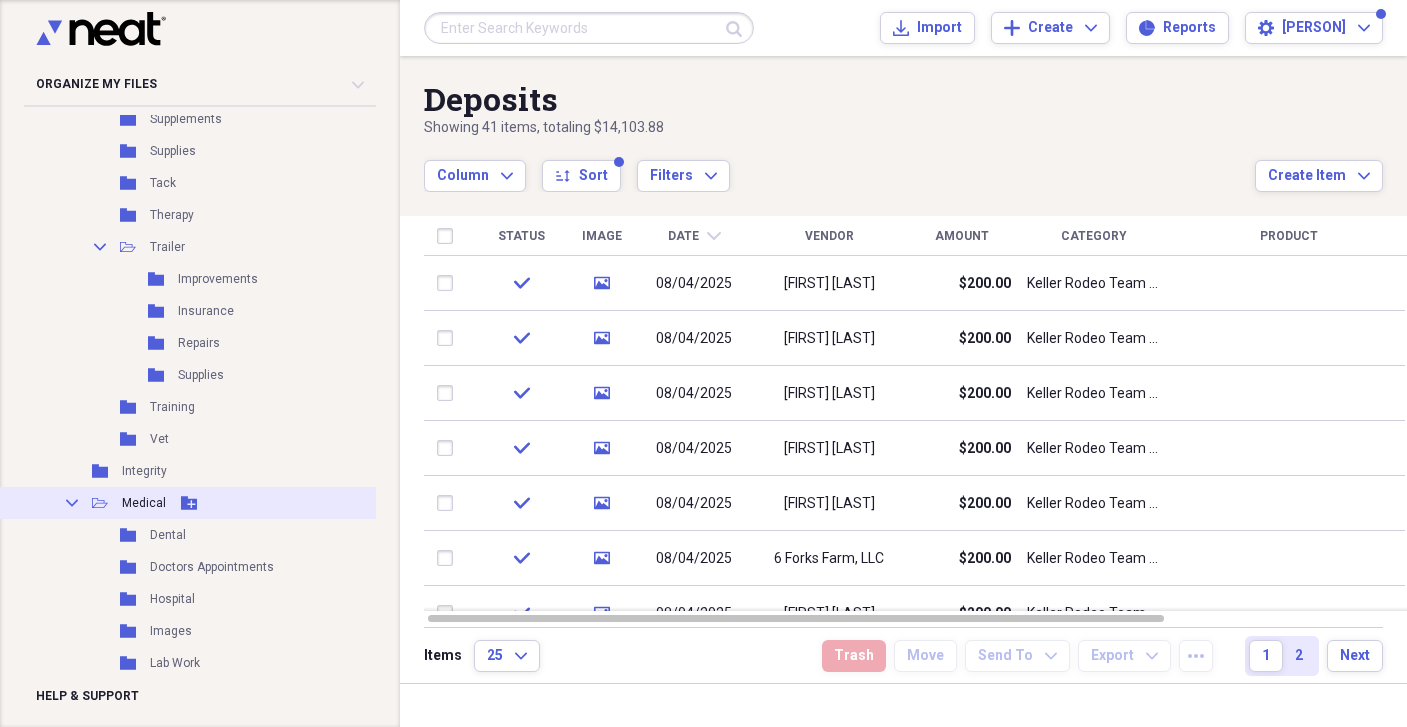scroll, scrollTop: 2379, scrollLeft: 0, axis: vertical 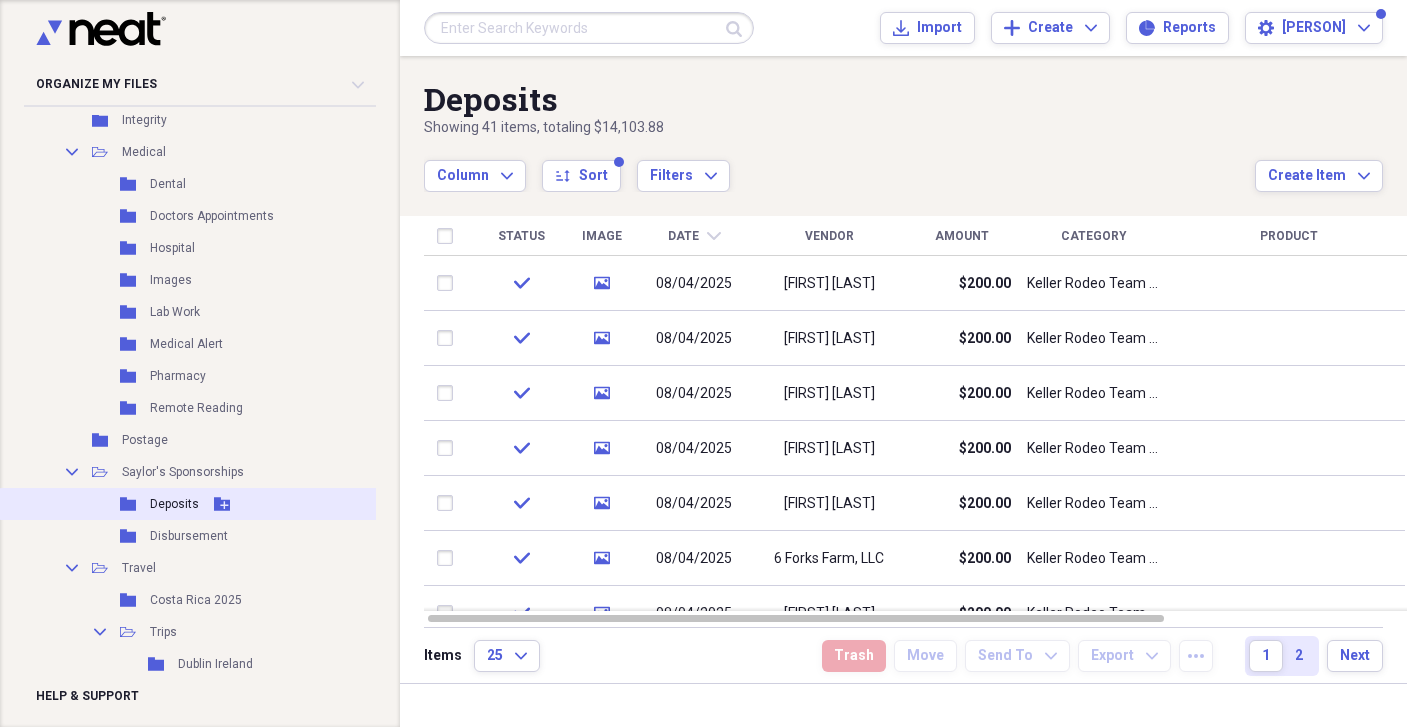 click on "Deposits" at bounding box center [174, 504] 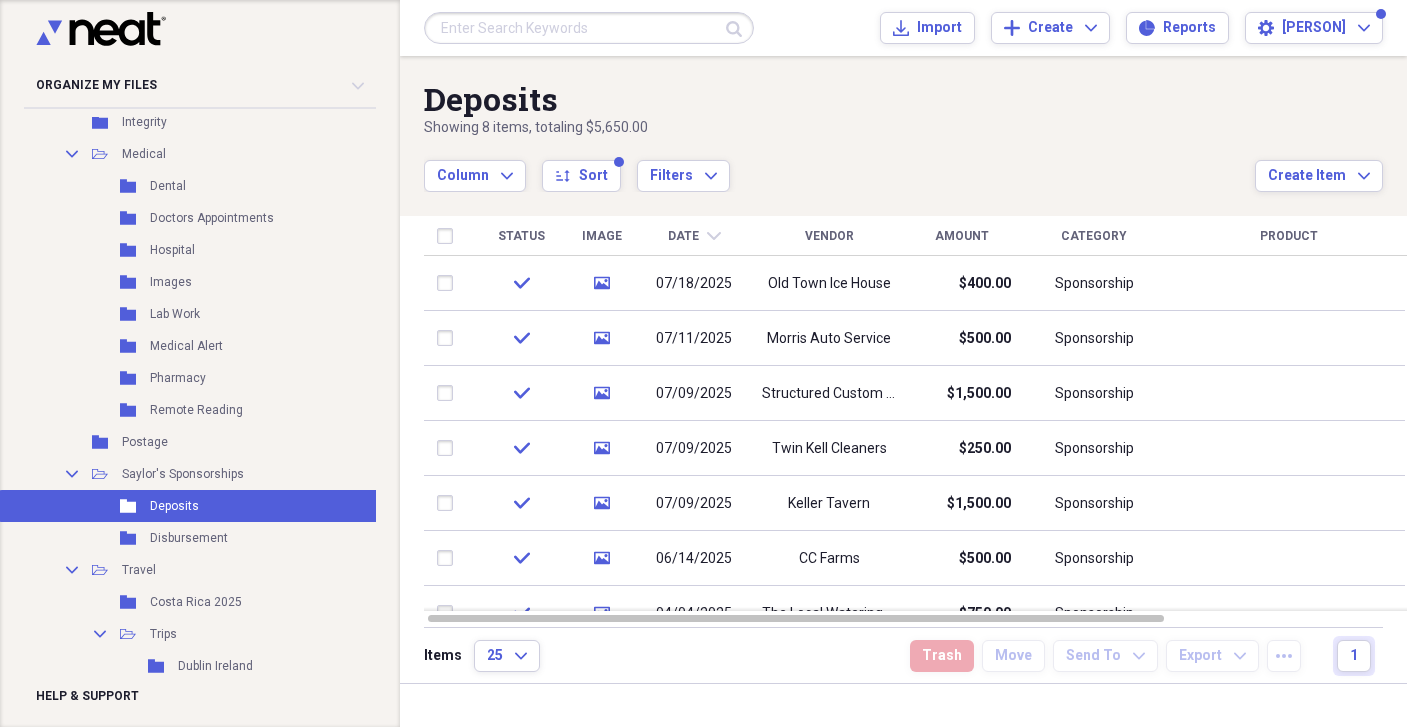 scroll, scrollTop: 2661, scrollLeft: 0, axis: vertical 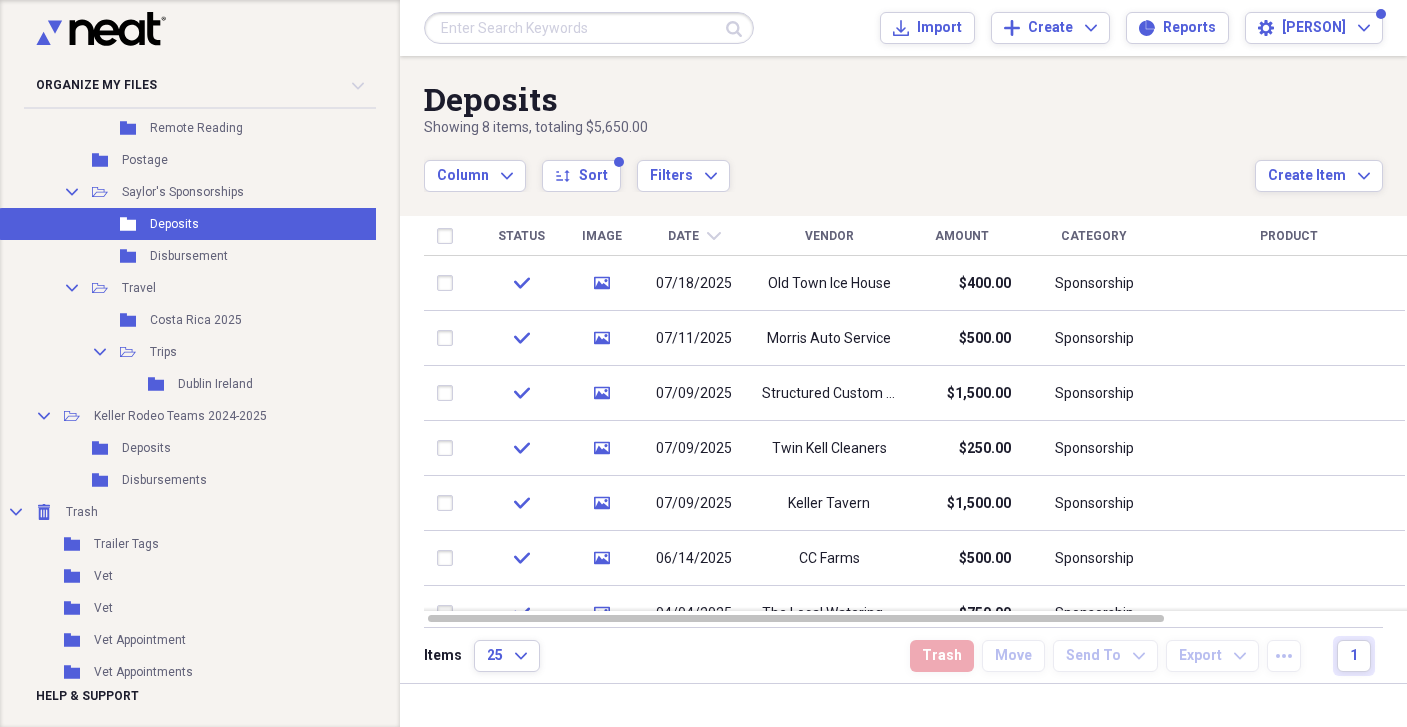 click on "Deposits" at bounding box center (146, 448) 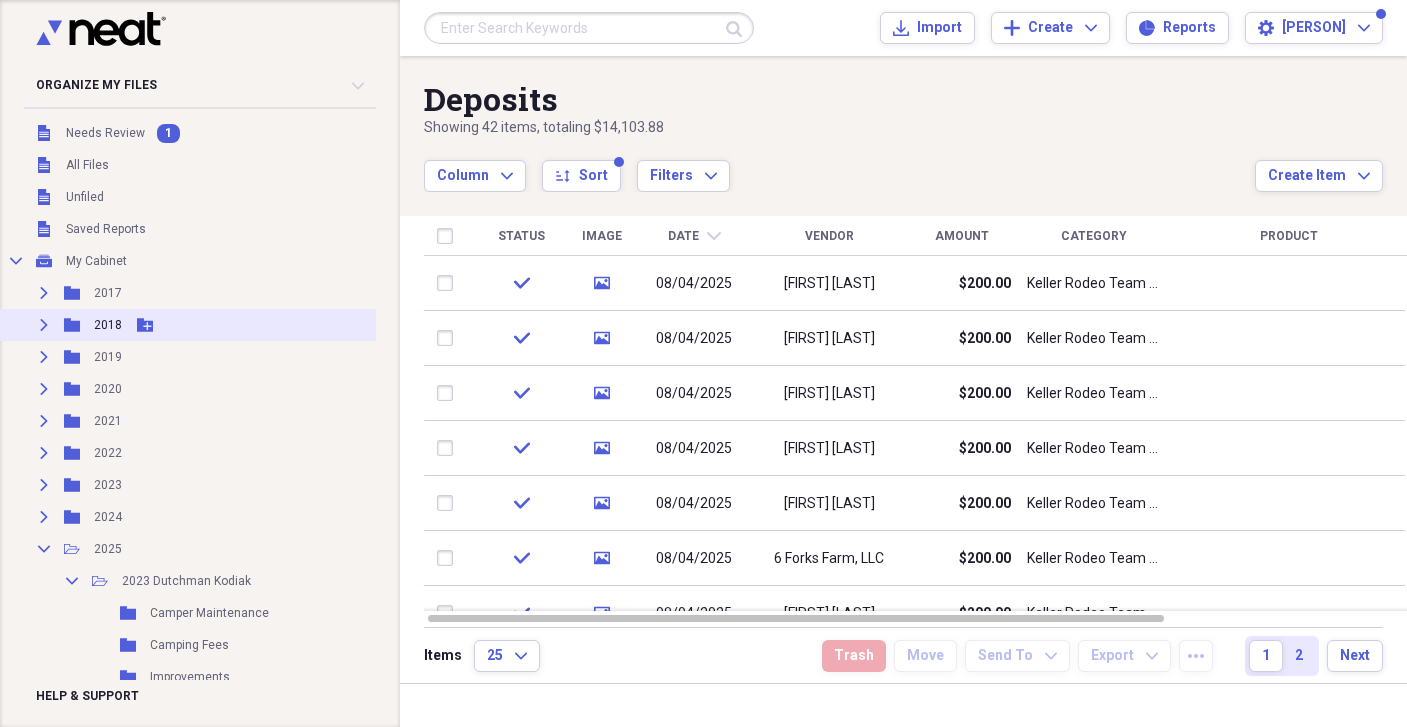 scroll, scrollTop: 0, scrollLeft: 0, axis: both 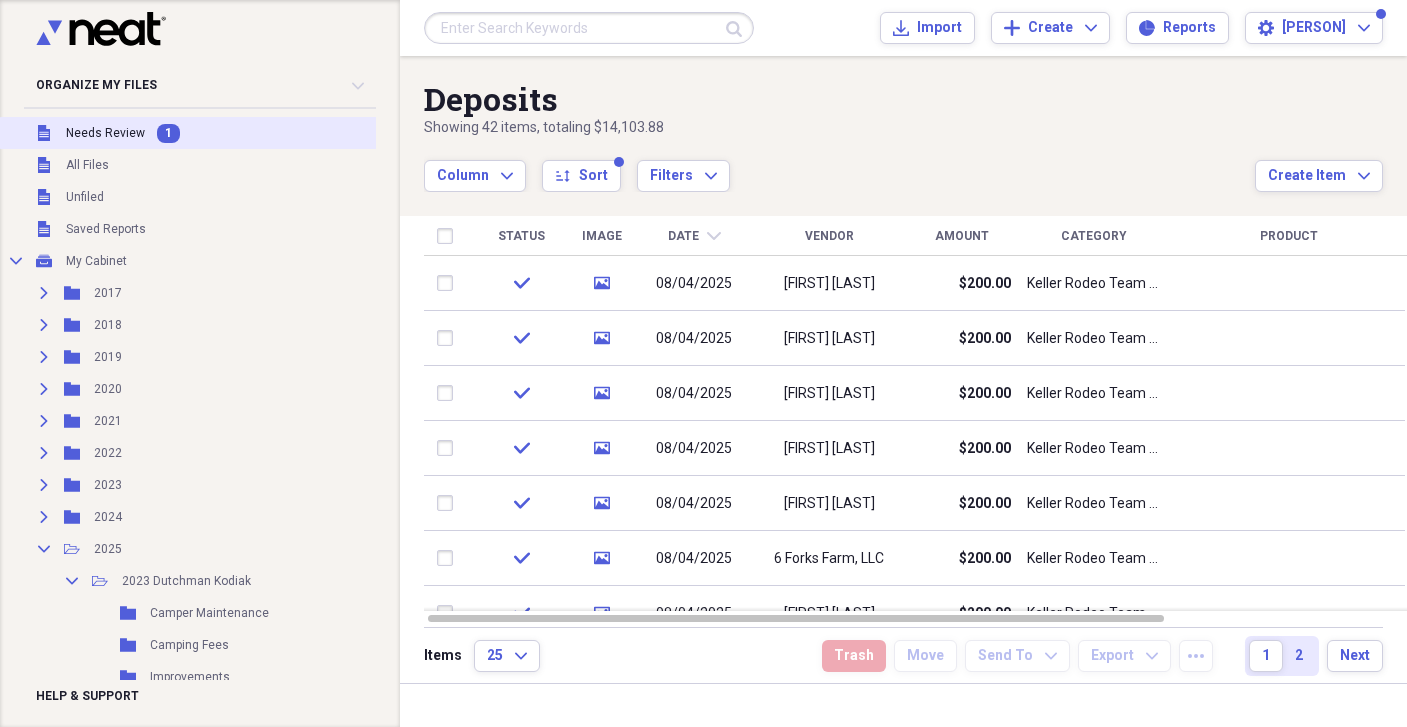 click on "Needs Review" at bounding box center [105, 133] 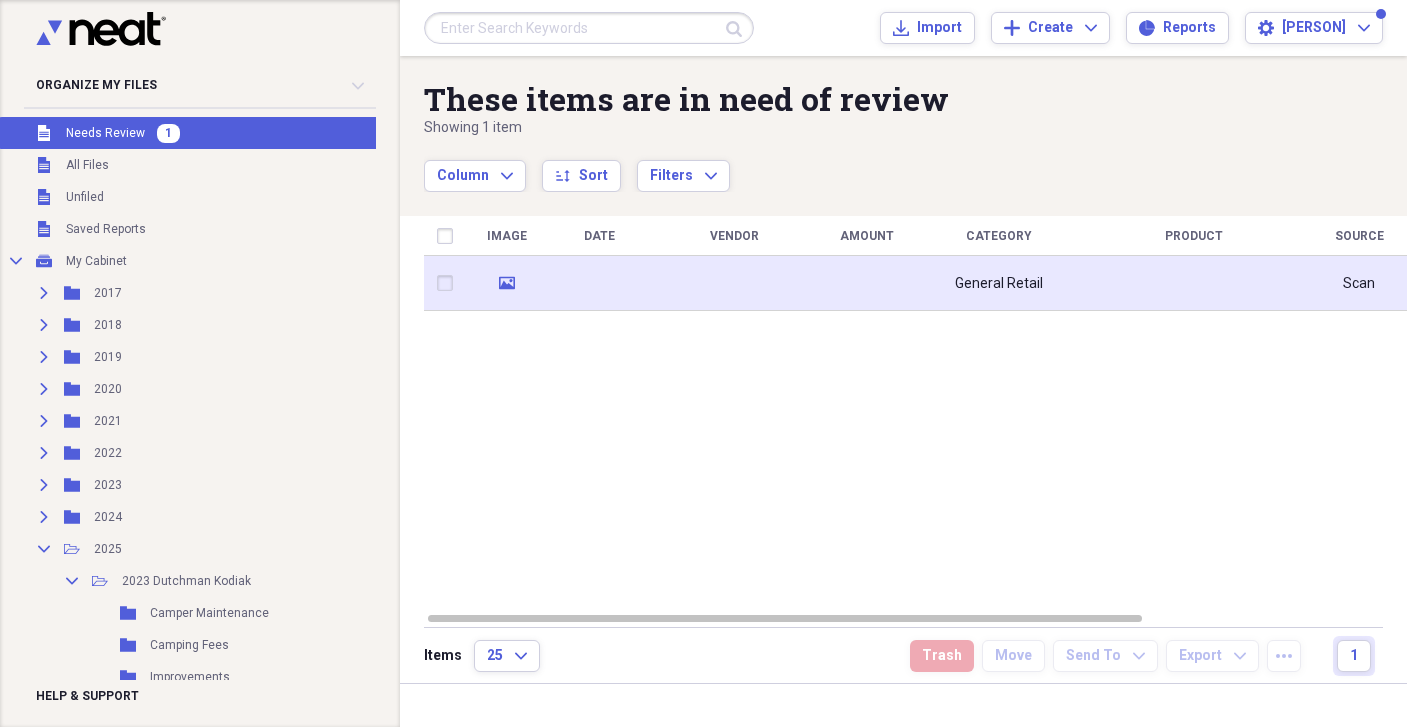 click at bounding box center [734, 283] 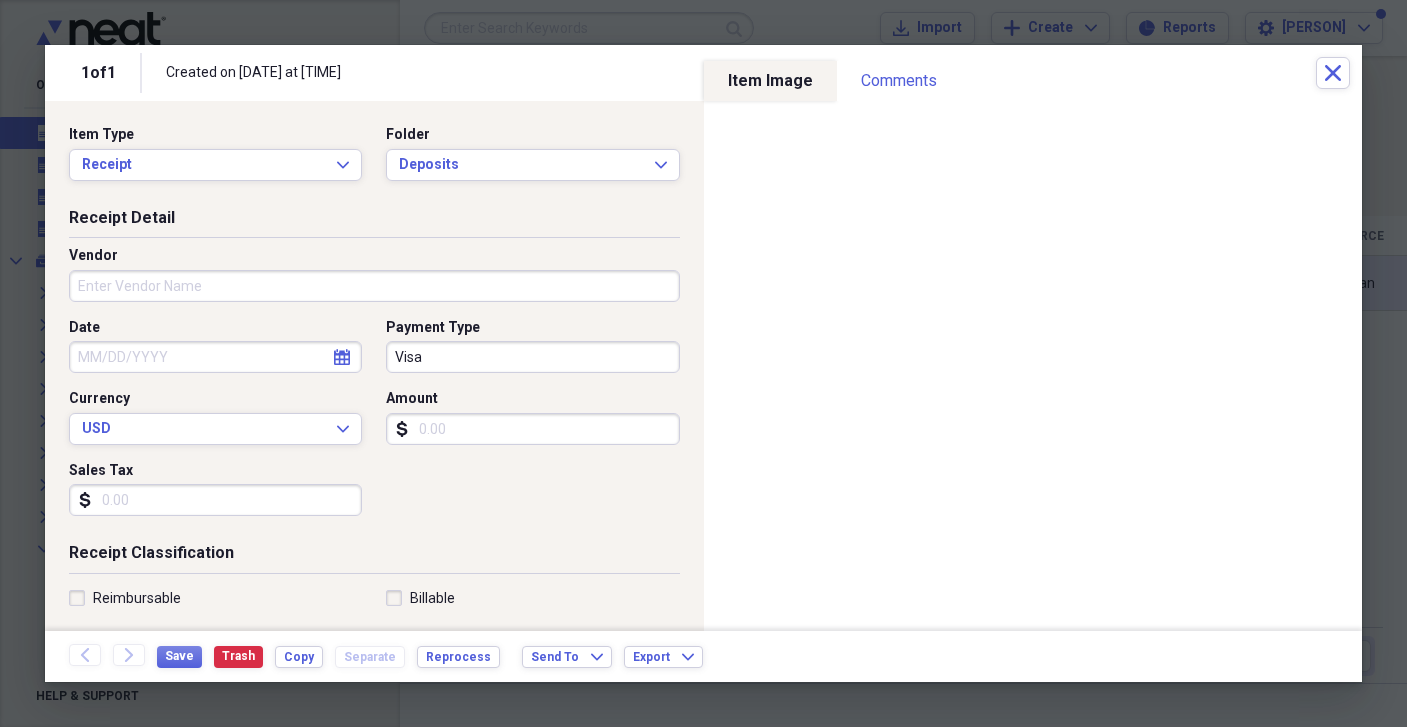 click on "Vendor" at bounding box center (374, 274) 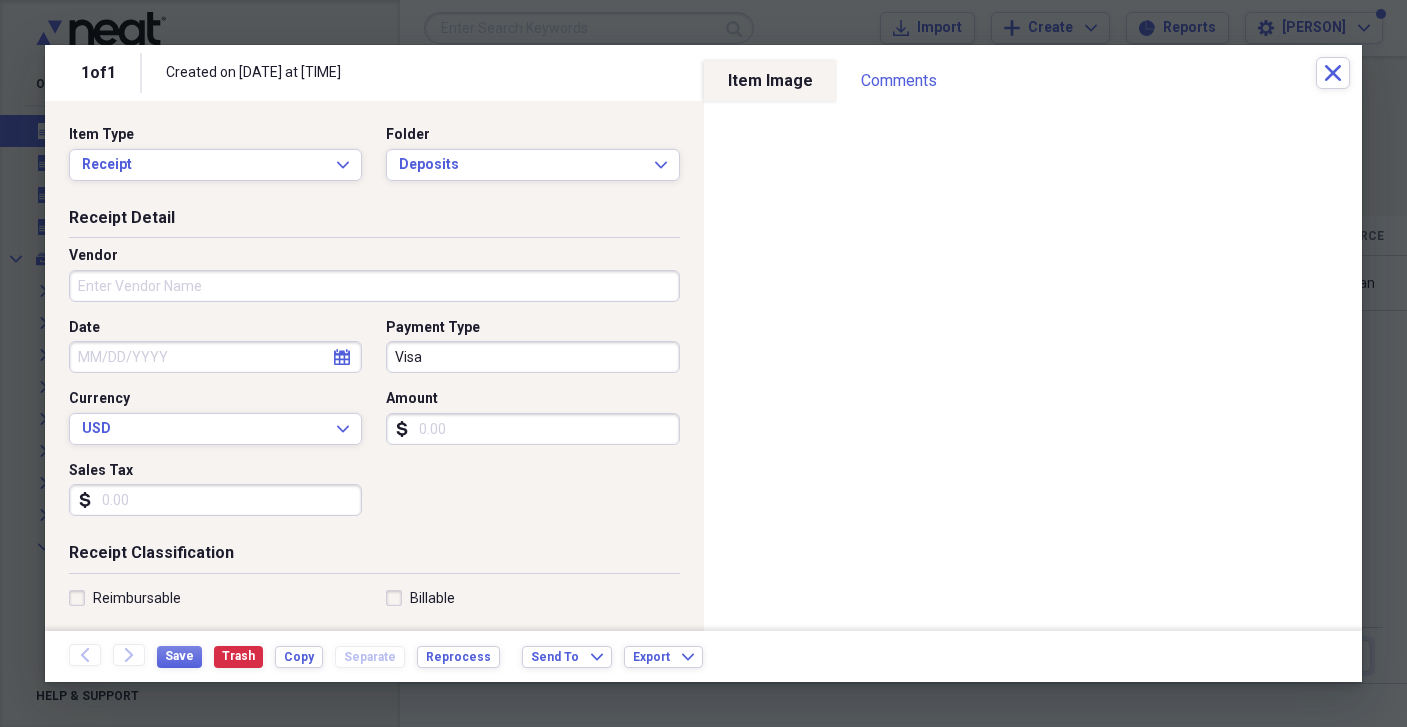 click on "Vendor" at bounding box center (374, 286) 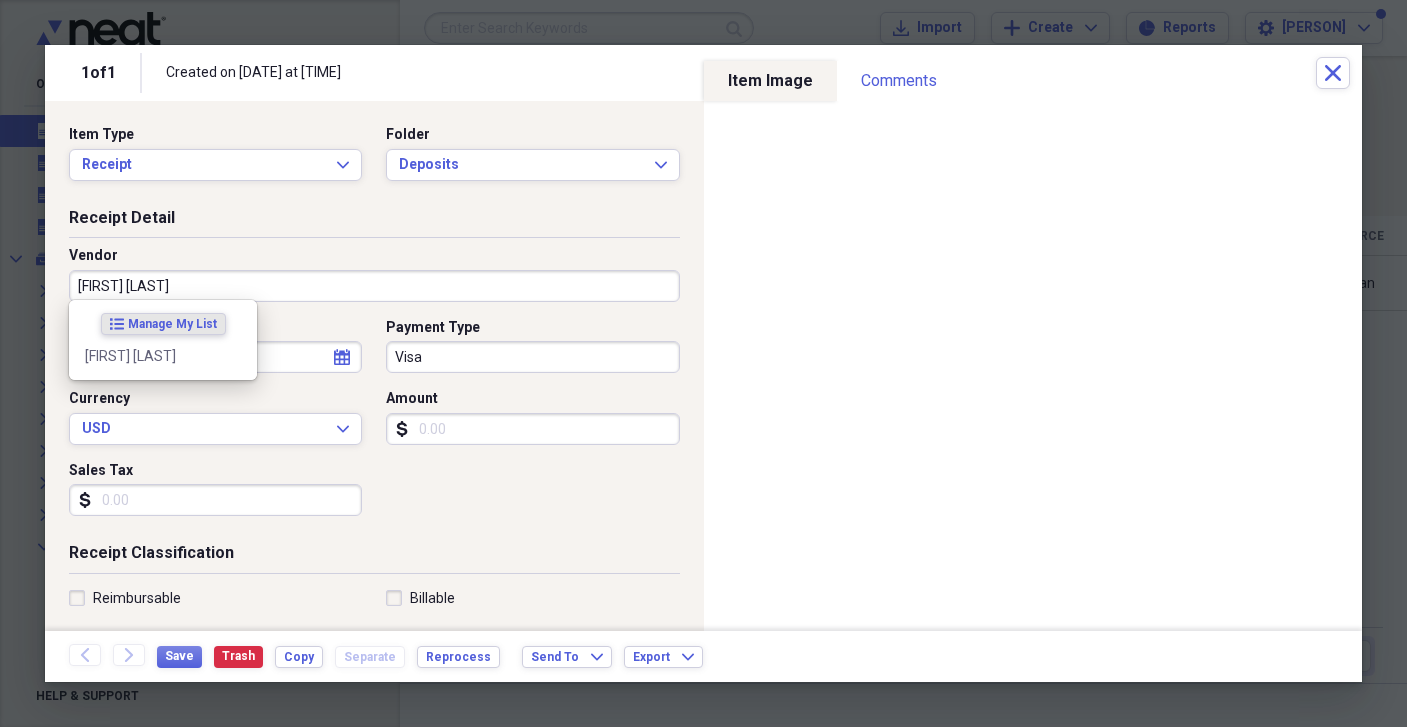type on "[FIRST] [LAST]" 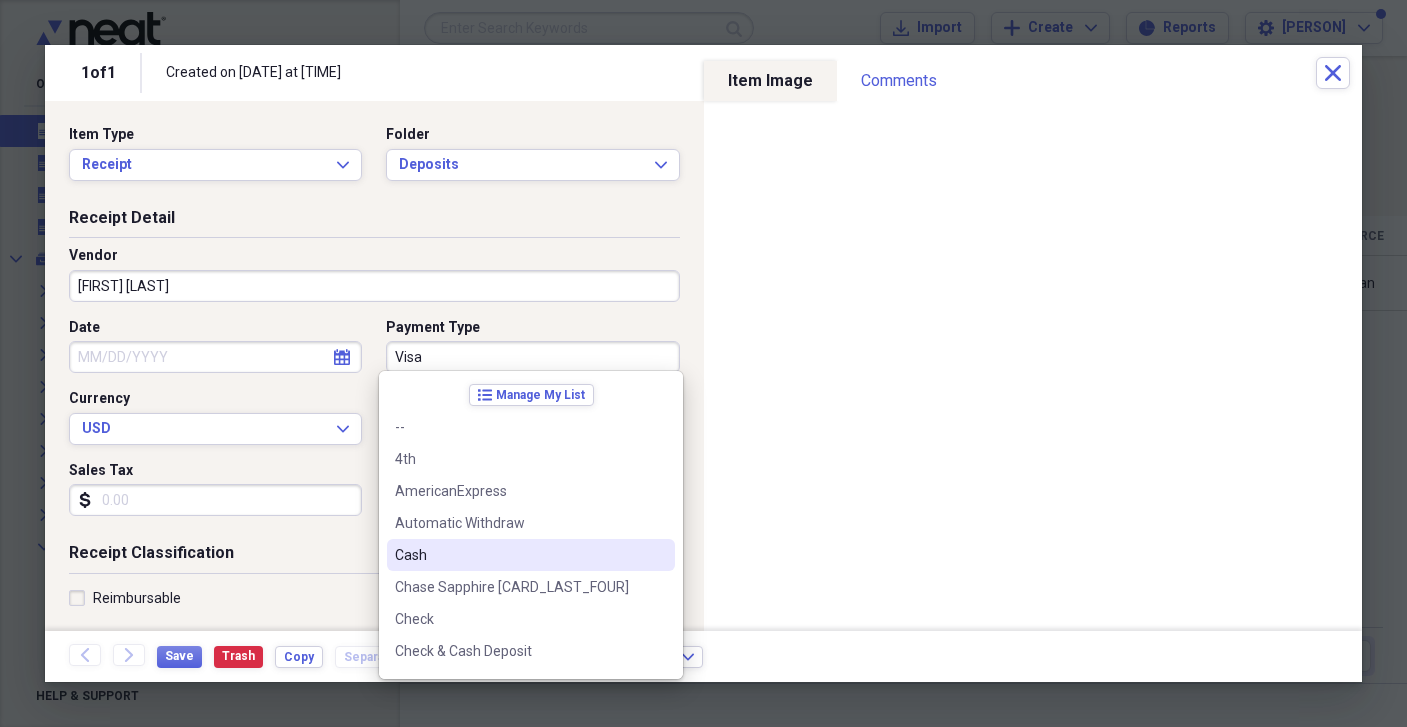 click on "Cash" at bounding box center (531, 555) 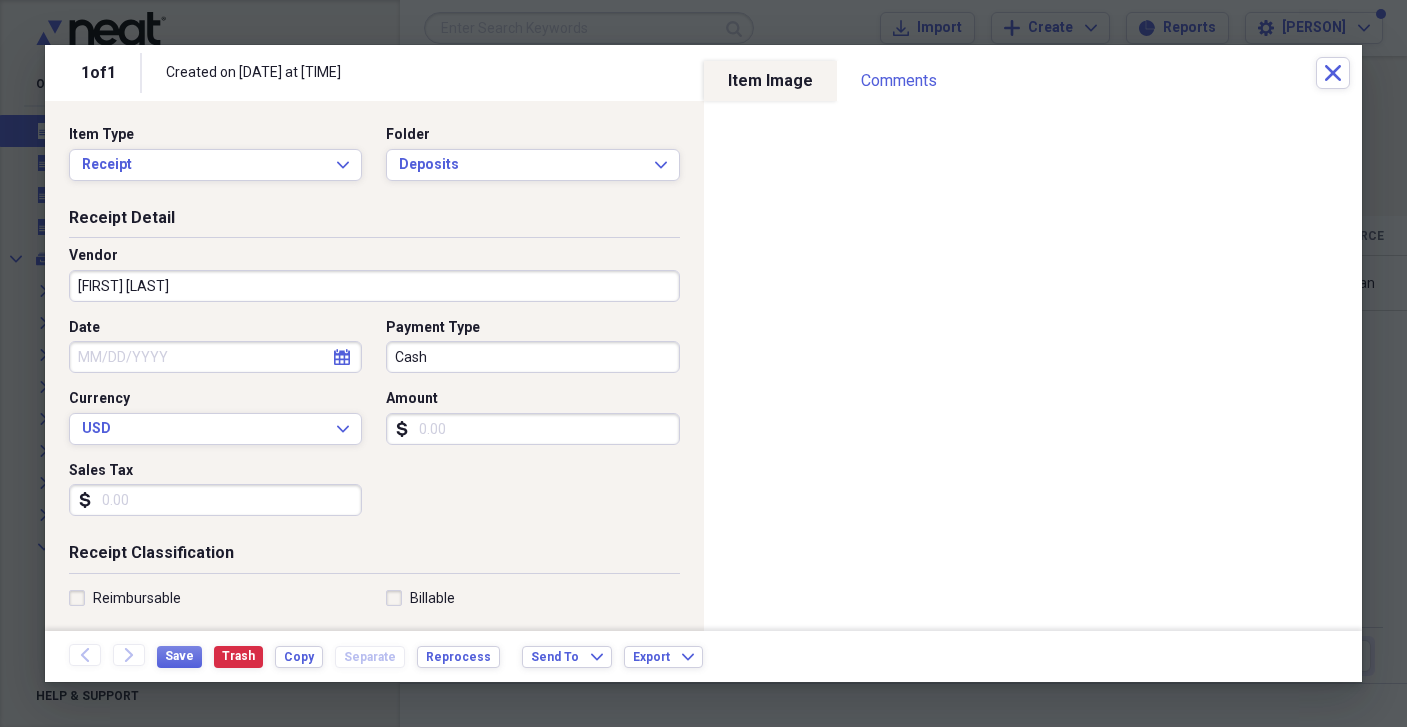click 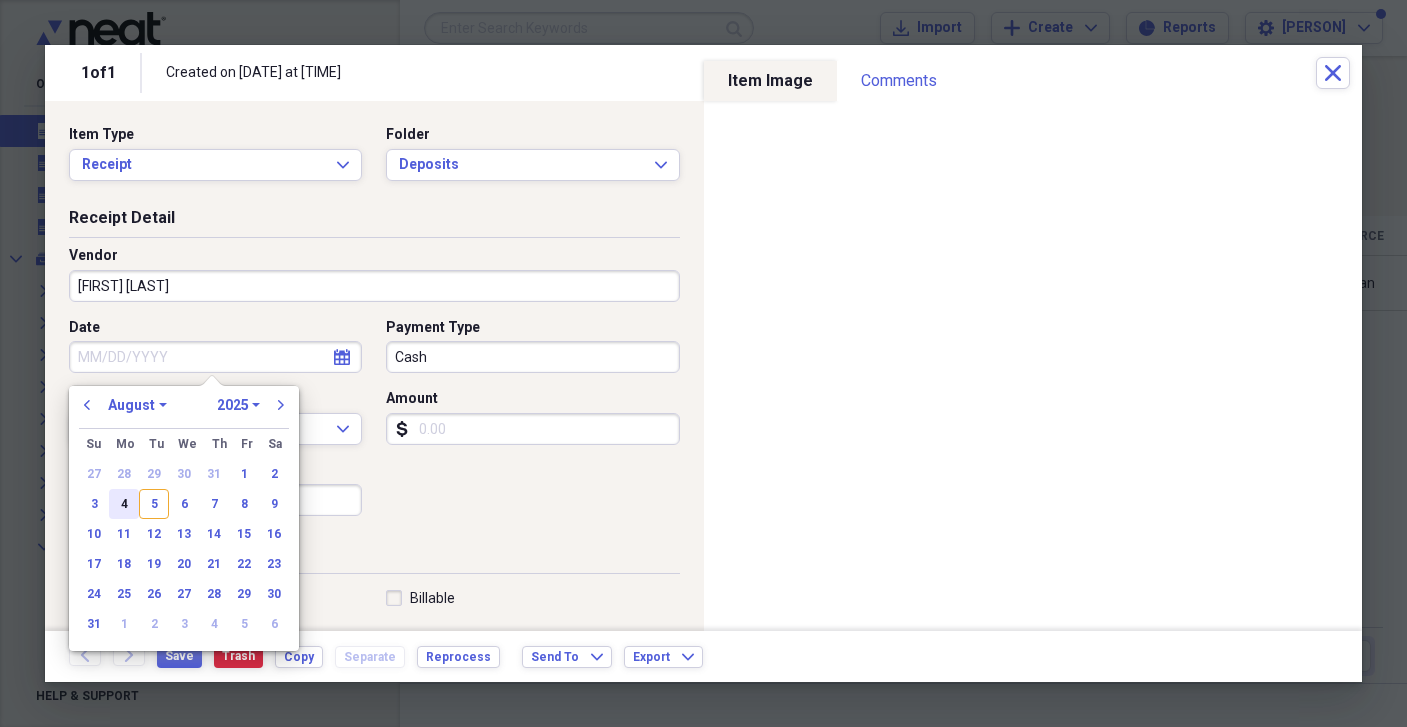click on "4" at bounding box center (124, 504) 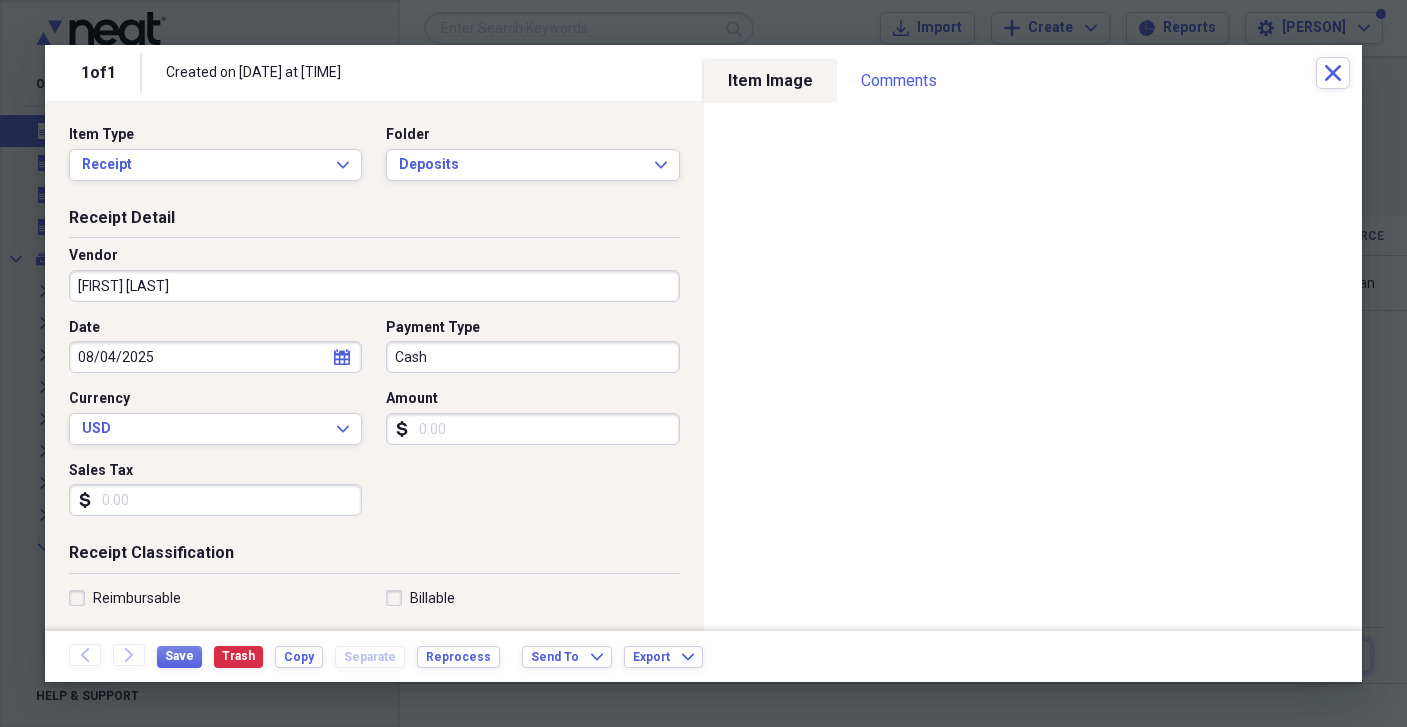 click on "Amount" at bounding box center (532, 429) 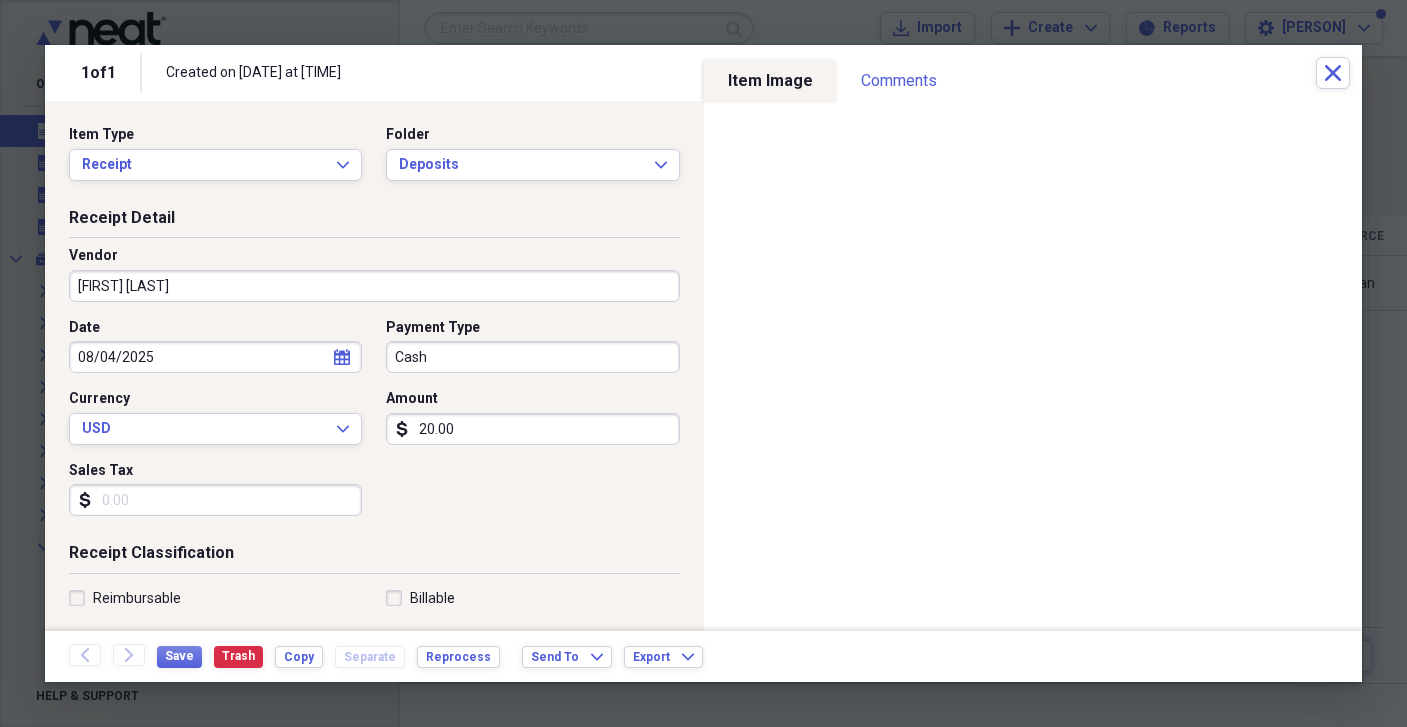 type on "200.00" 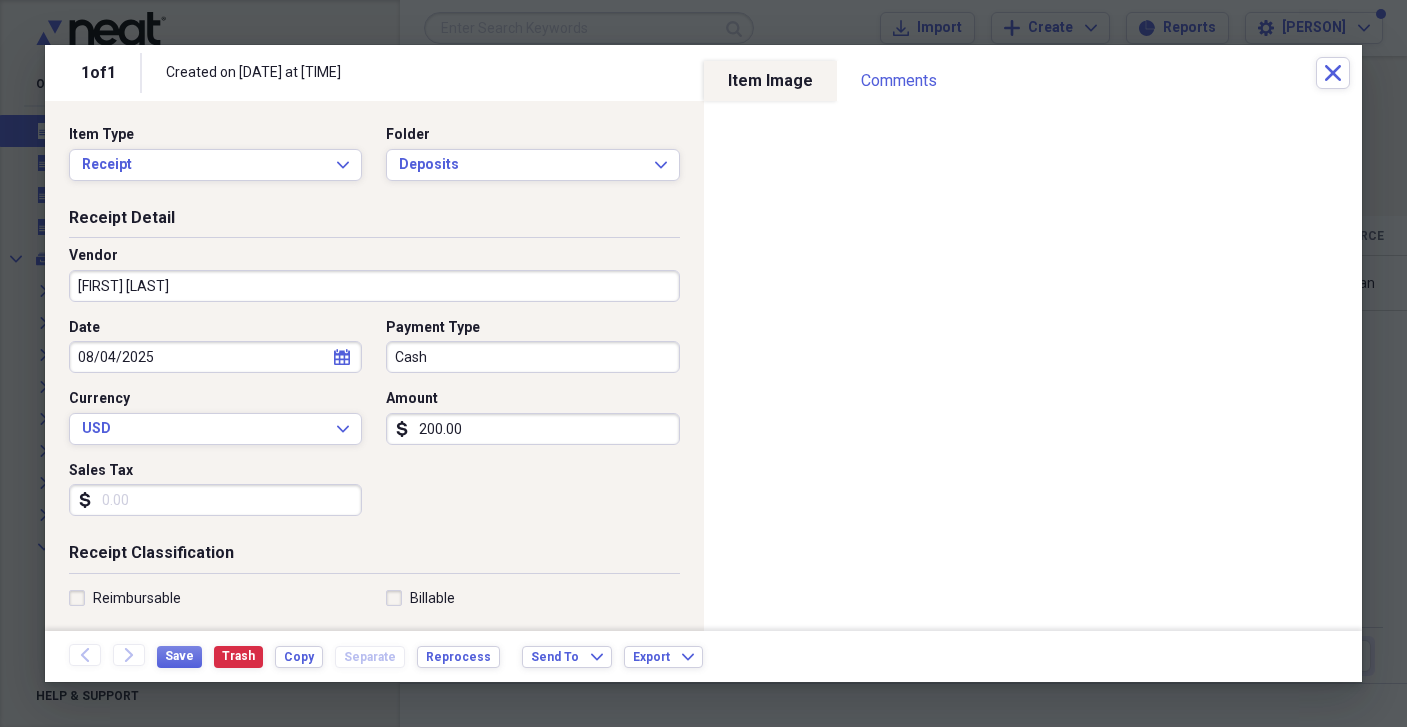 click 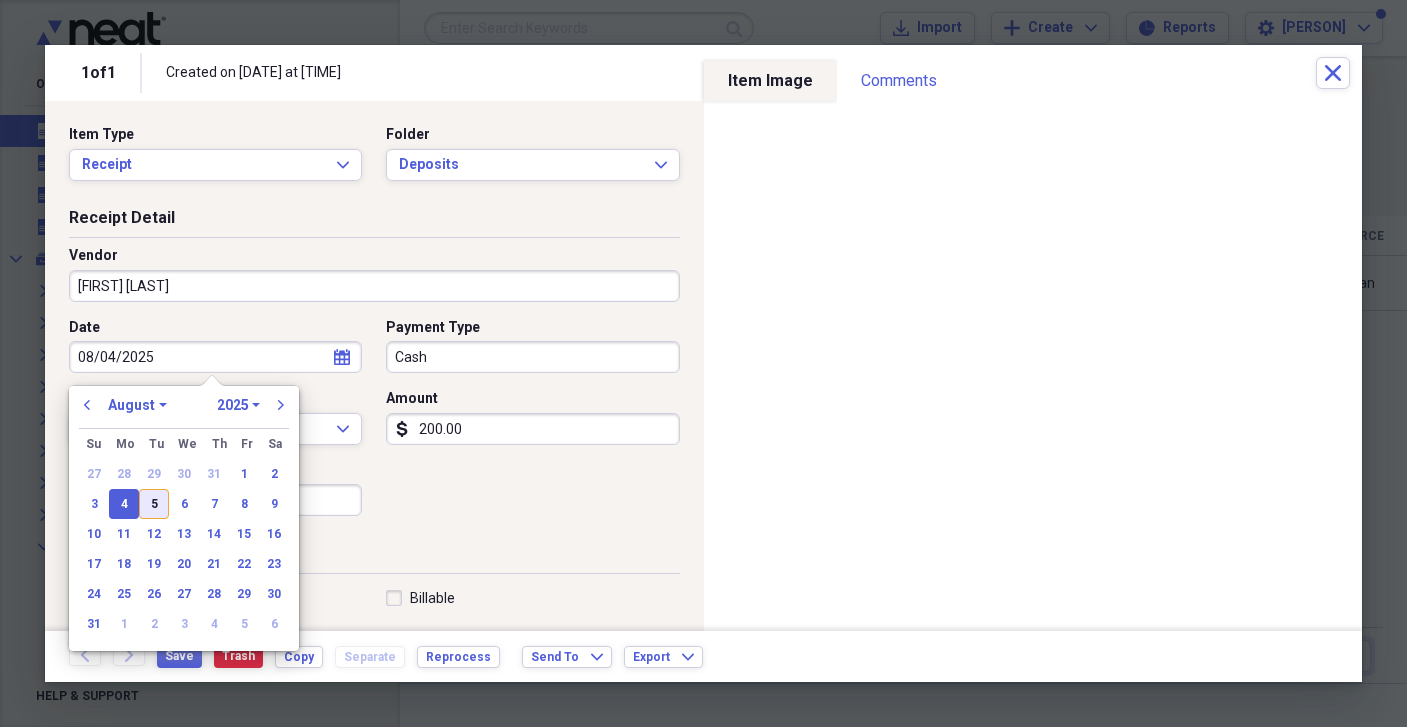 click on "5" at bounding box center [154, 504] 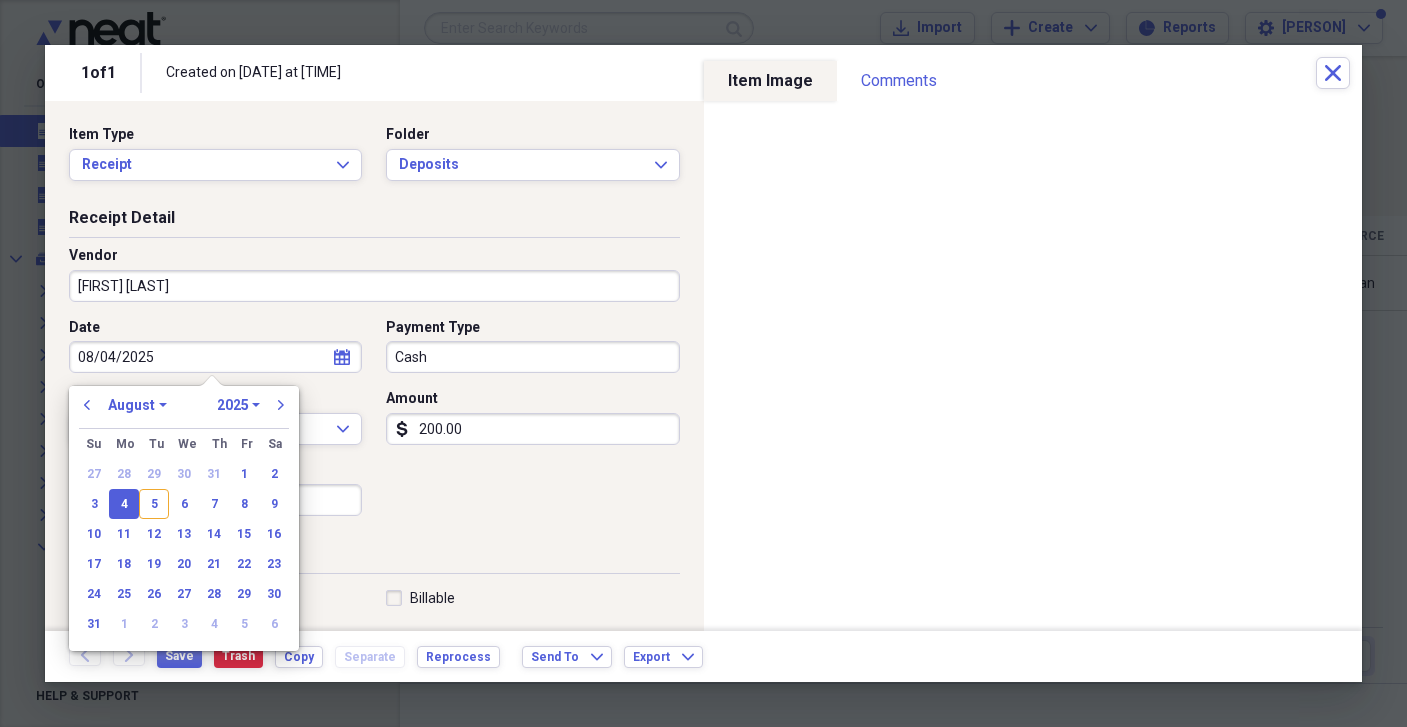 type on "08/05/2025" 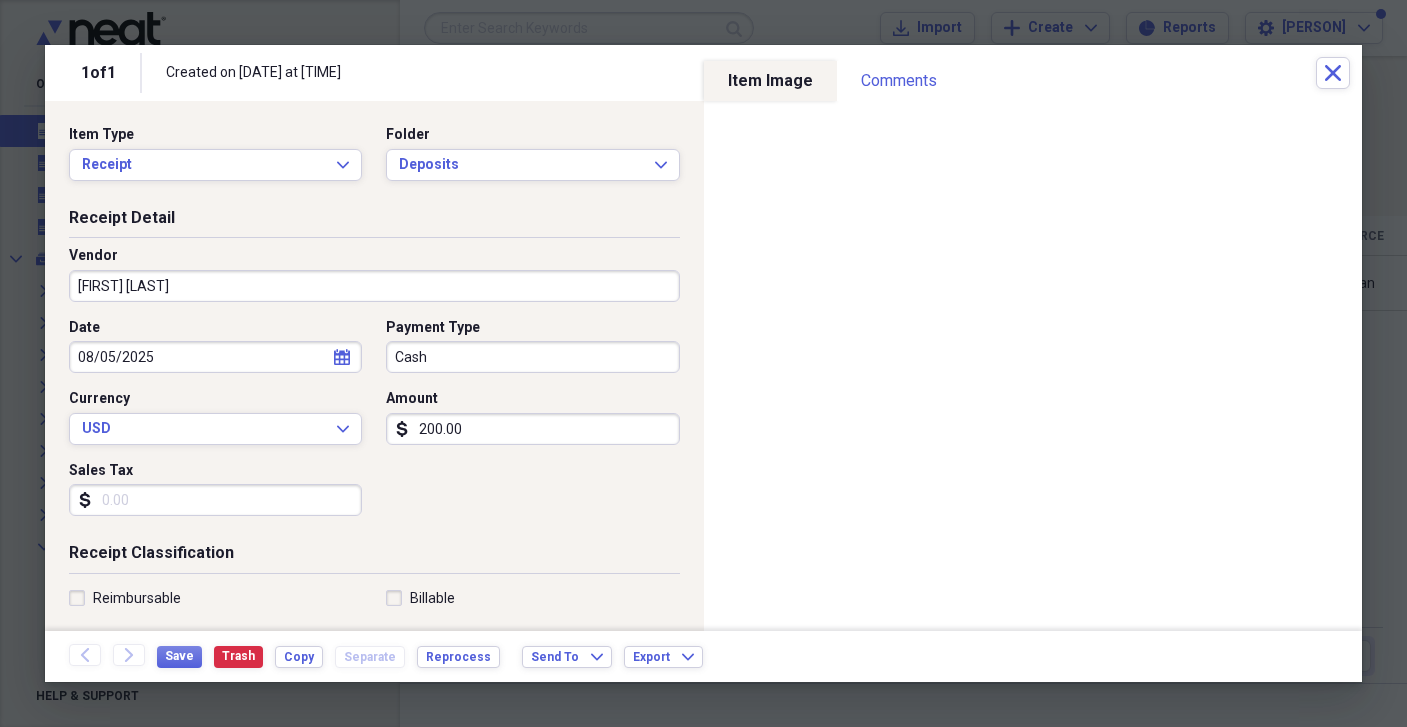click on "Date [DATE] calendar Calendar Payment Type Cash Currency USD Expand Amount $200.00 Sales Tax $" at bounding box center [374, 425] 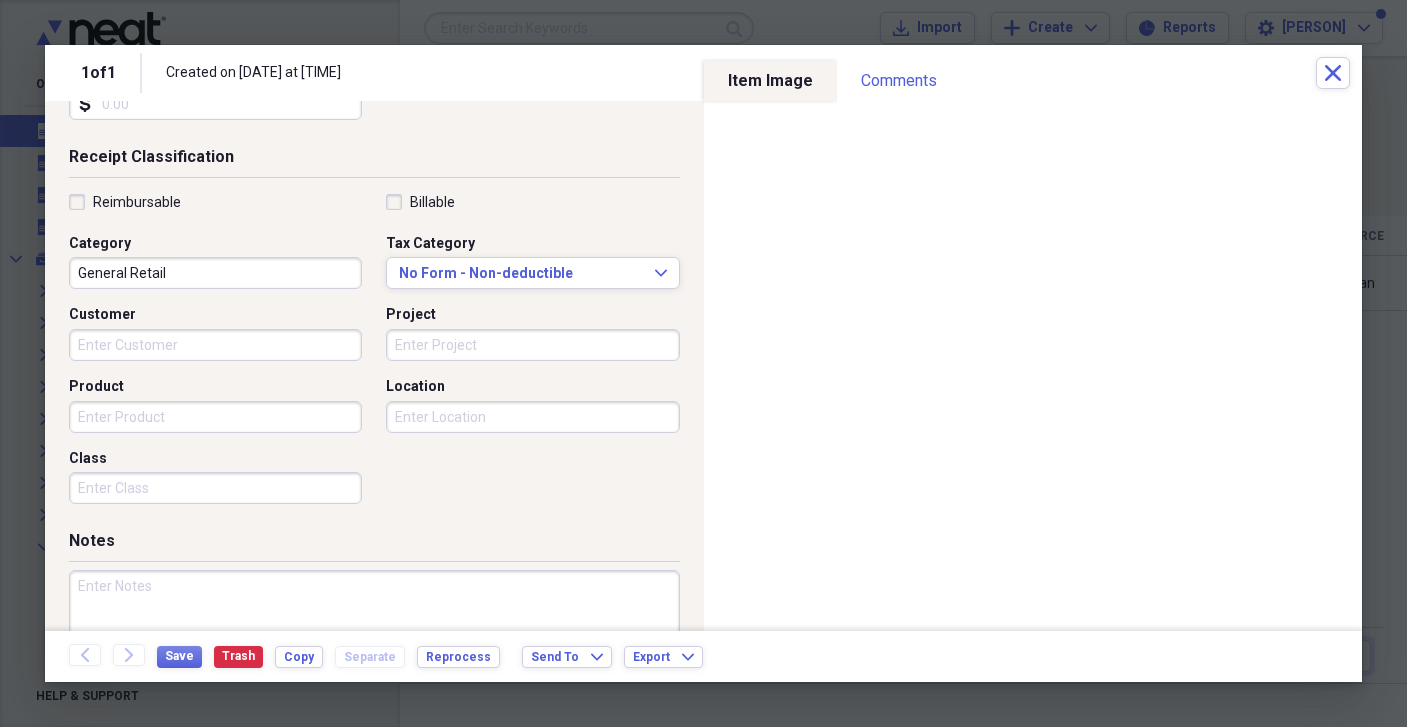 scroll, scrollTop: 484, scrollLeft: 0, axis: vertical 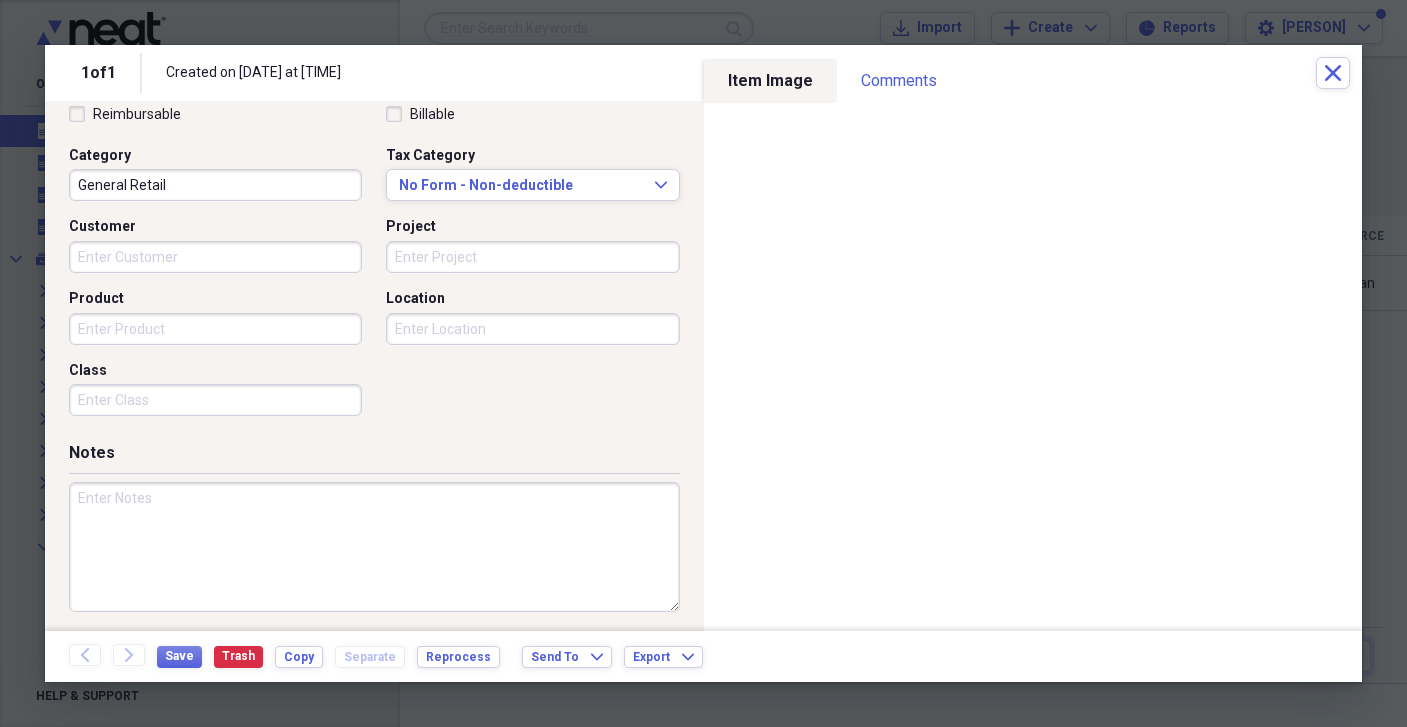 click on "General Retail" at bounding box center (215, 185) 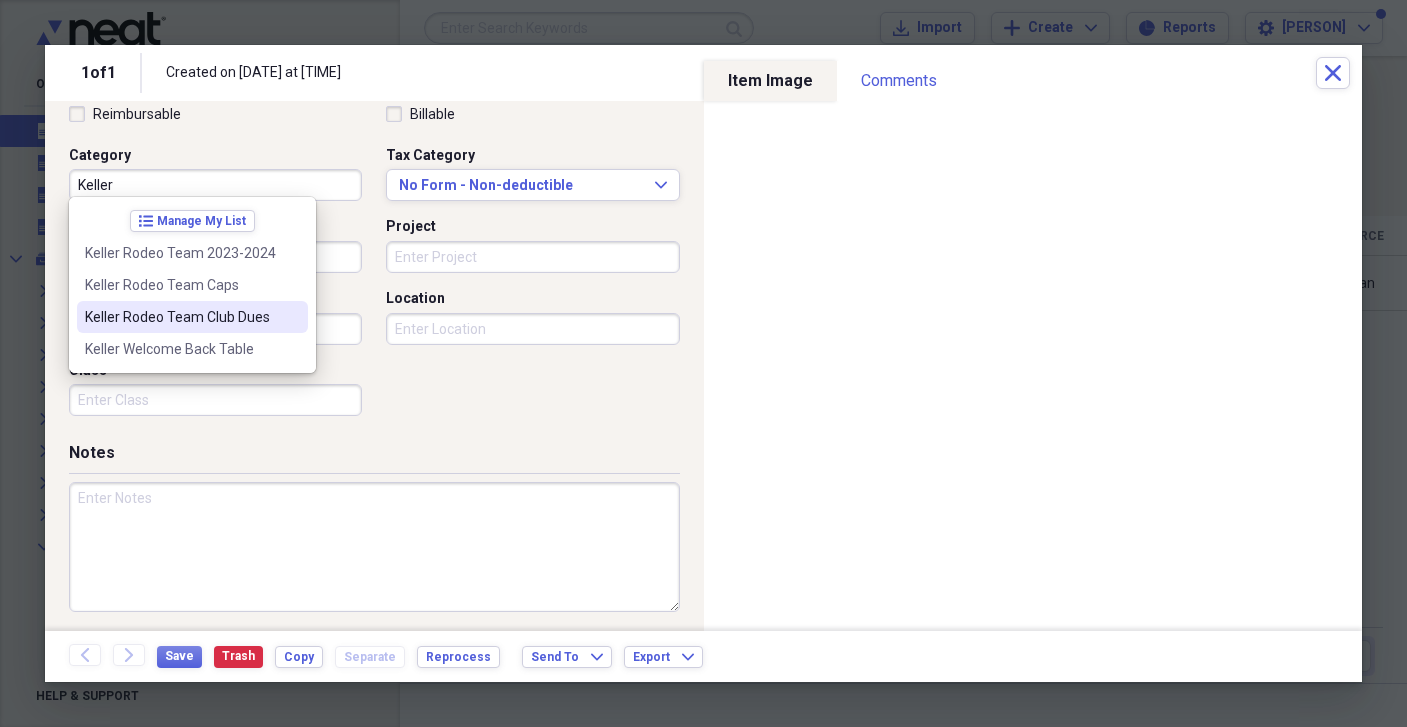 click on "Keller Rodeo Team Club Dues" at bounding box center [192, 317] 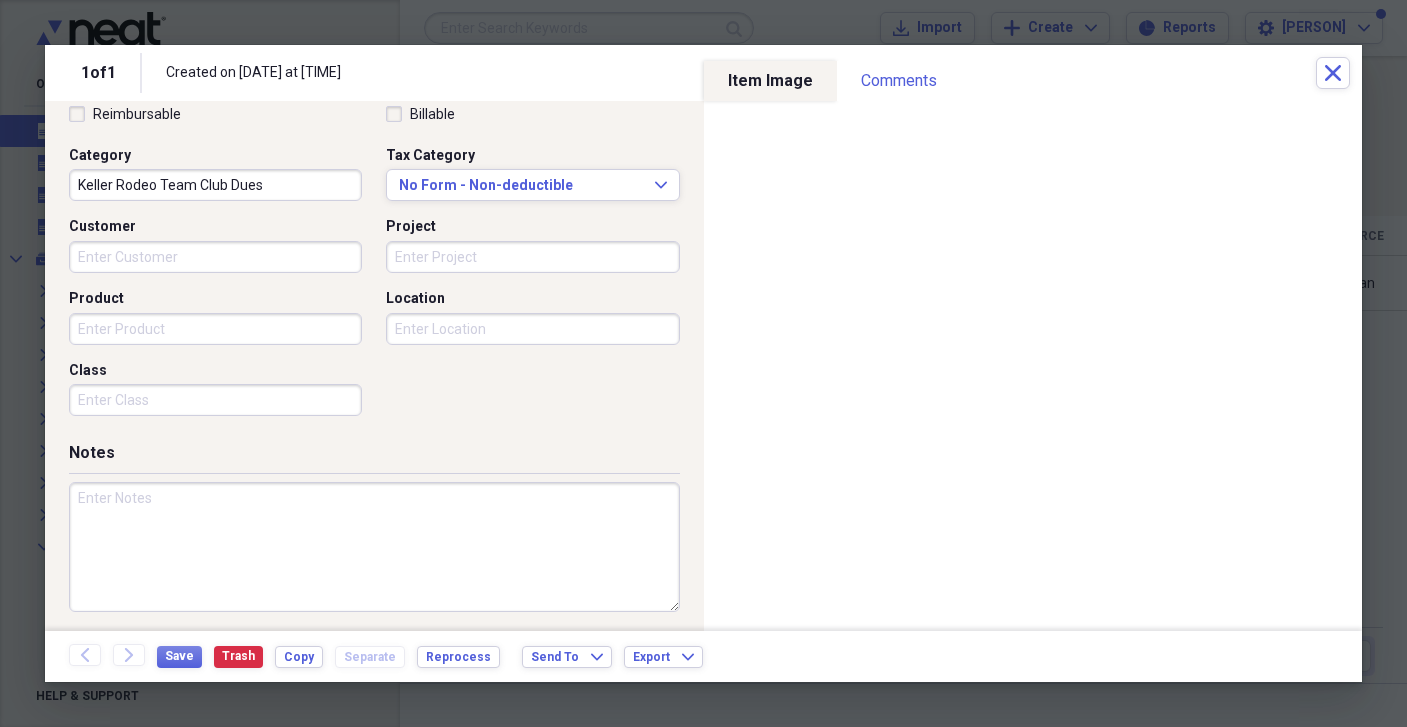 drag, startPoint x: 182, startPoint y: 654, endPoint x: 178, endPoint y: 569, distance: 85.09406 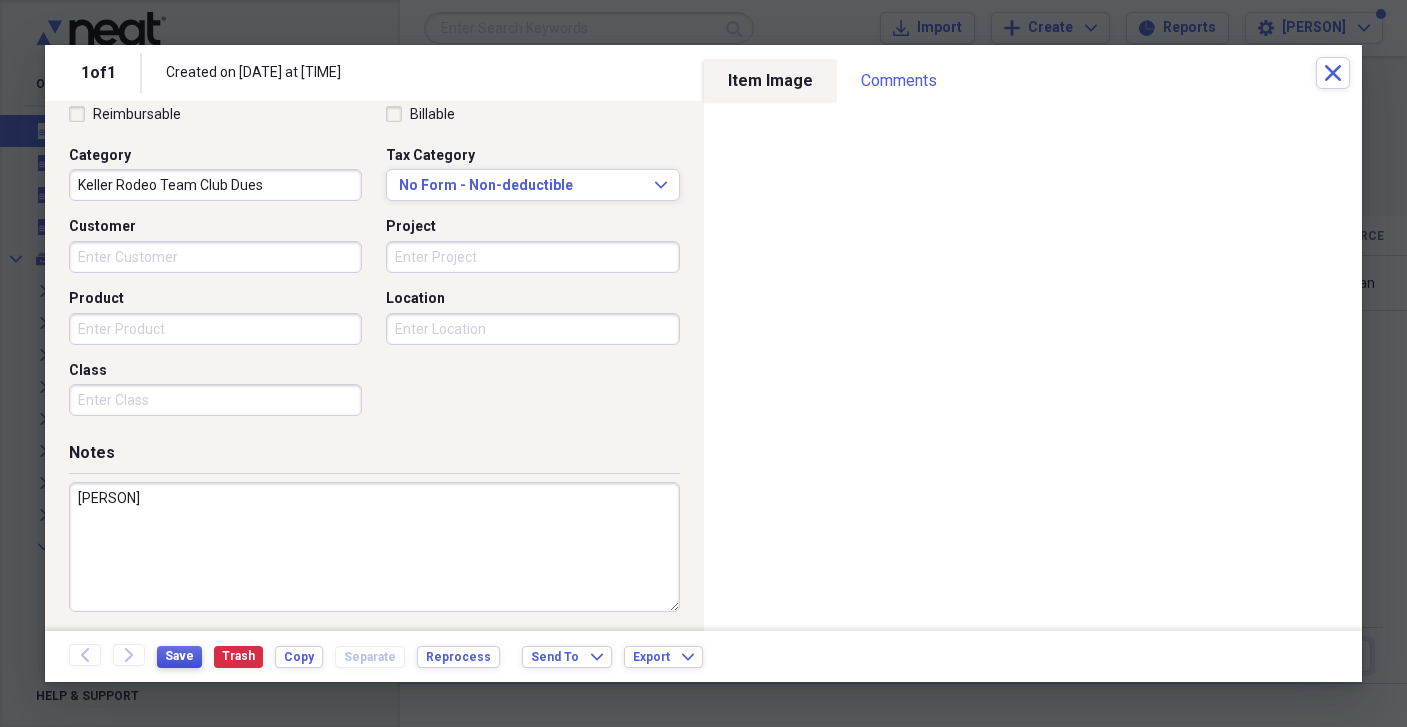 click on "Save" at bounding box center (179, 656) 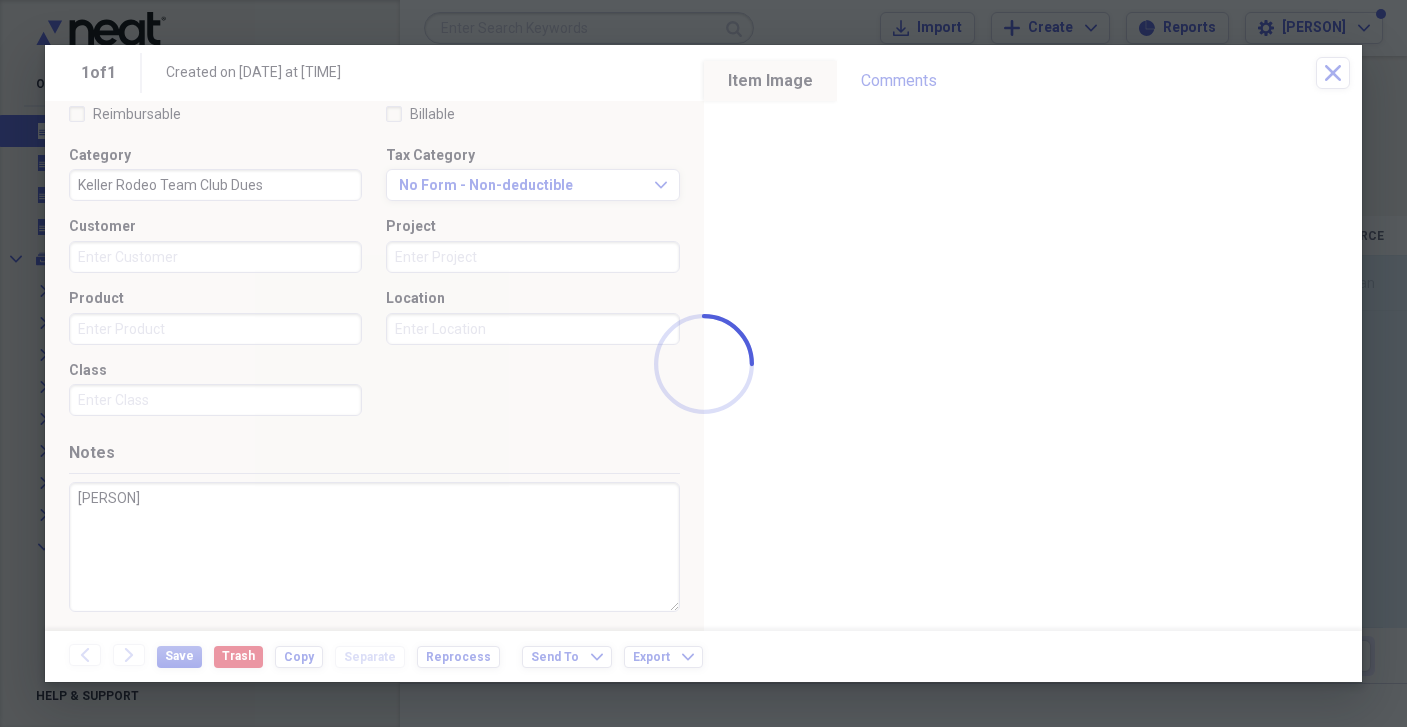 type on "[PERSON]" 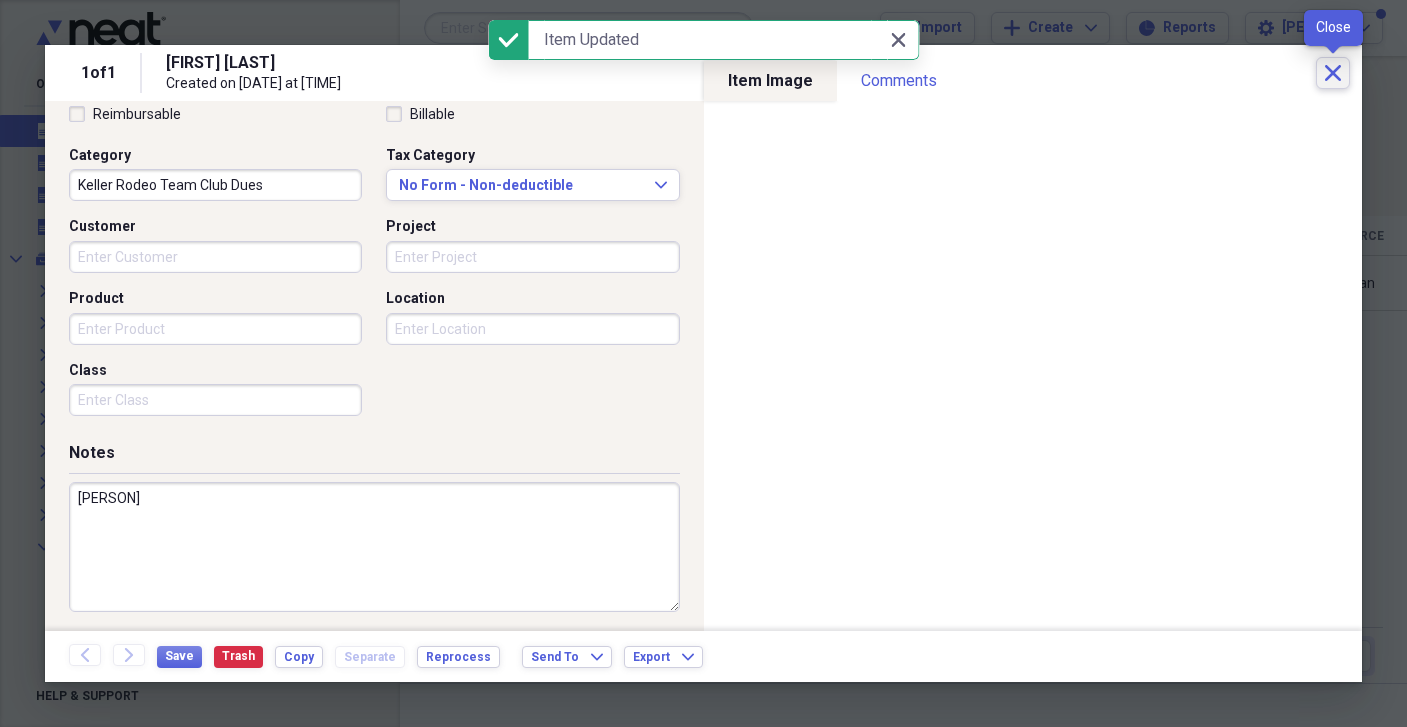 click on "Close" 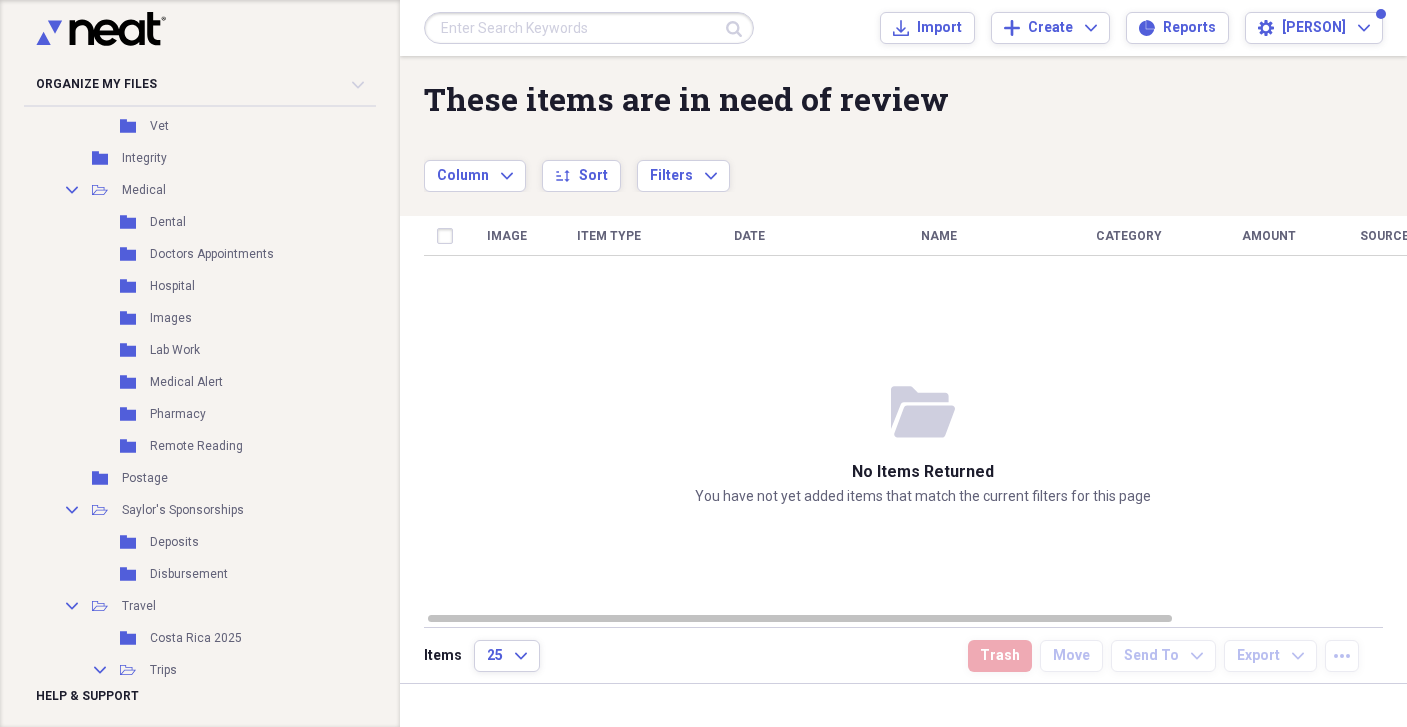 scroll, scrollTop: 2659, scrollLeft: 0, axis: vertical 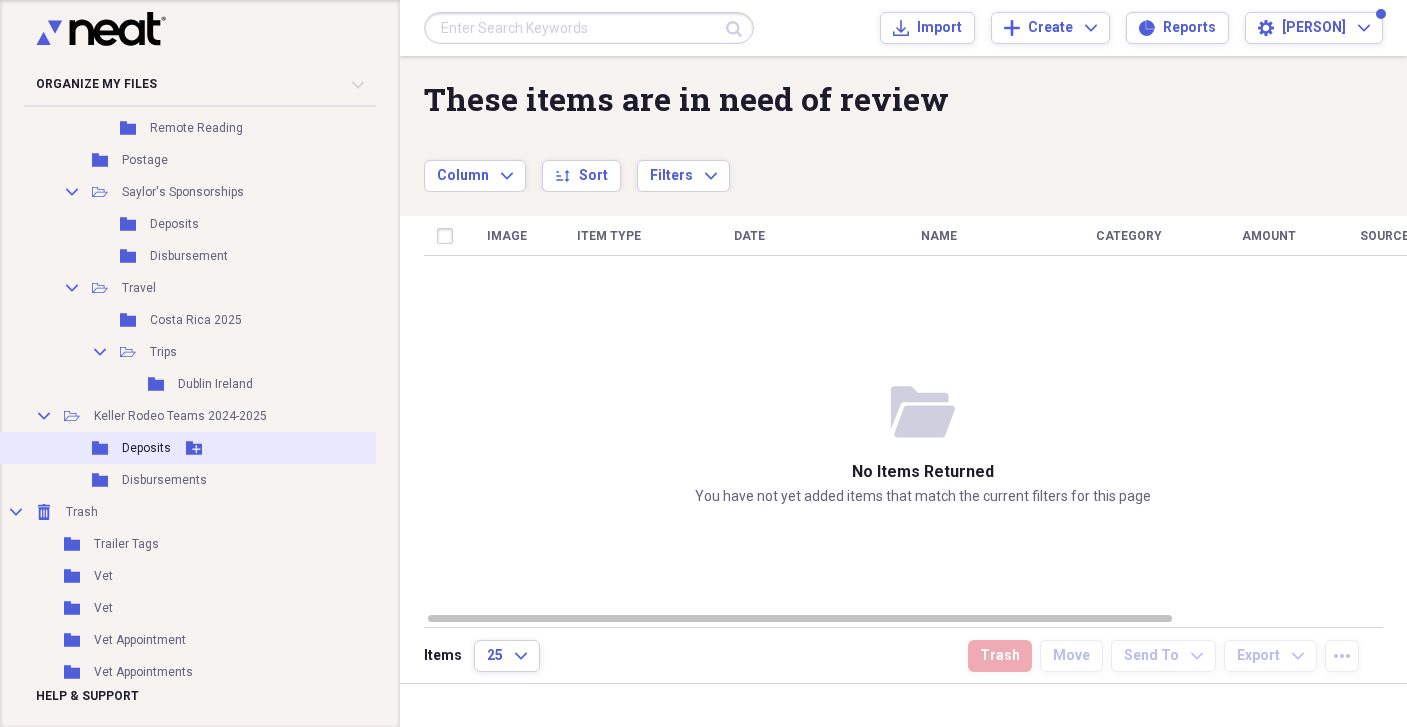 click on "Deposits" at bounding box center [146, 448] 